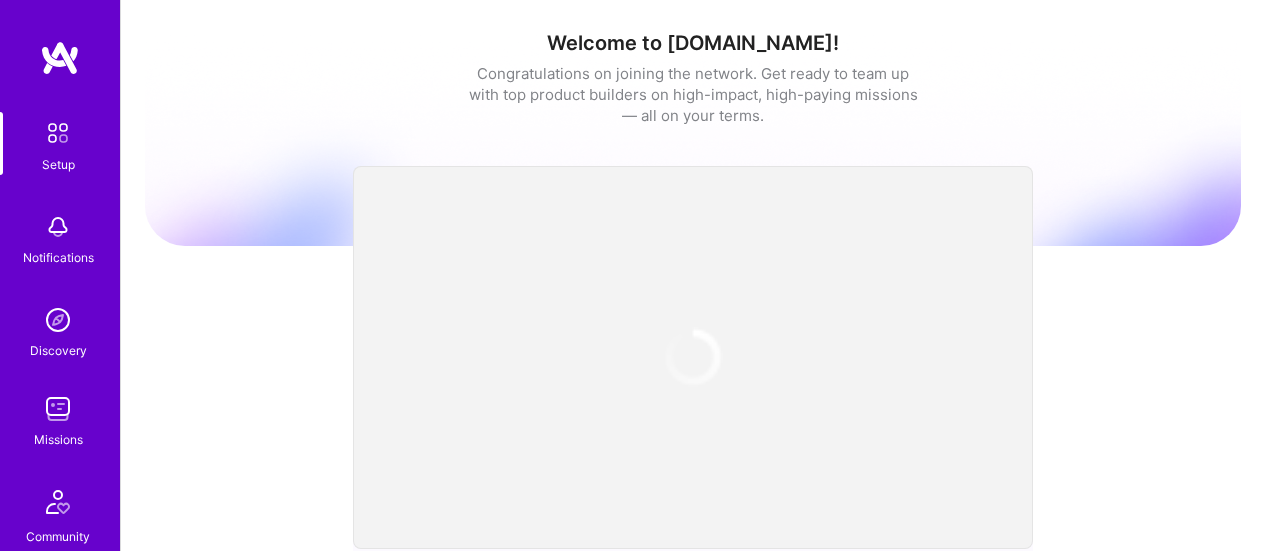 scroll, scrollTop: 0, scrollLeft: 0, axis: both 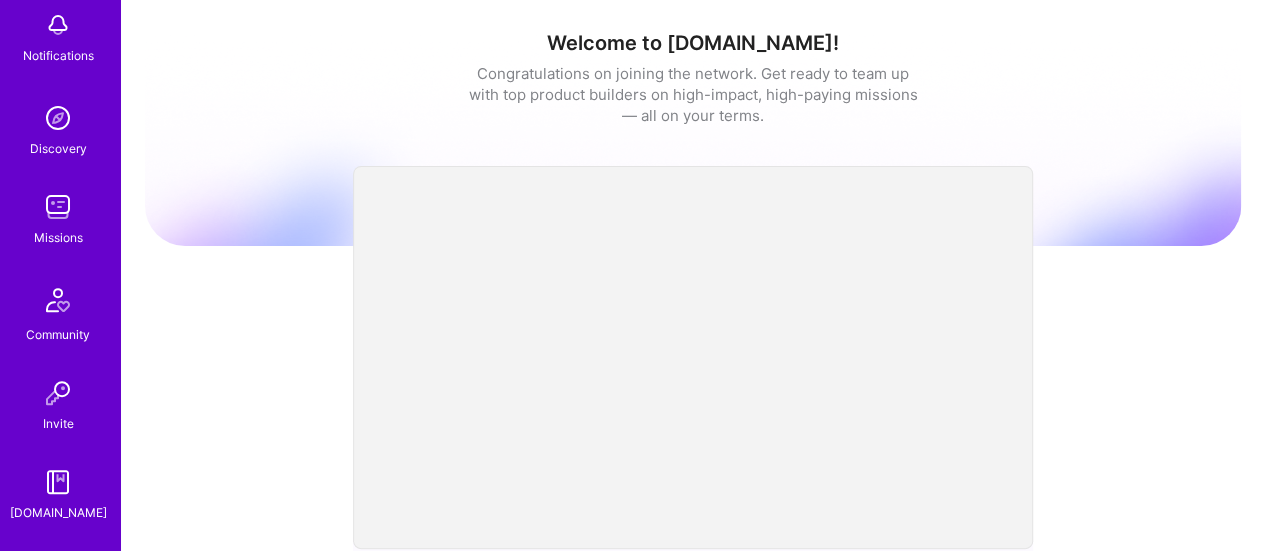 click at bounding box center (58, 207) 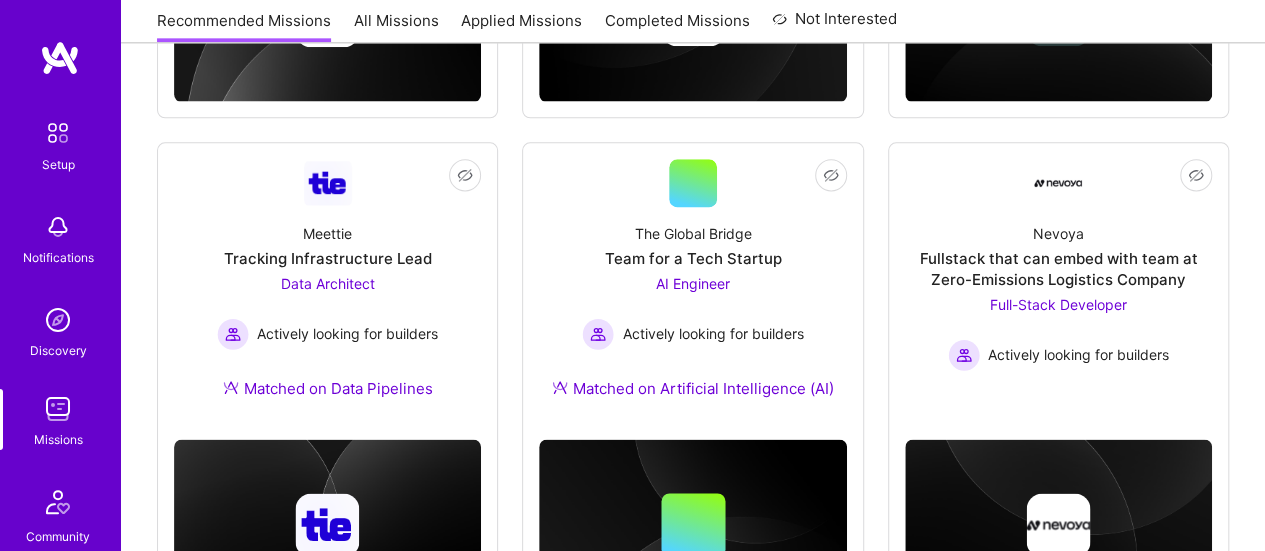 scroll, scrollTop: 1294, scrollLeft: 0, axis: vertical 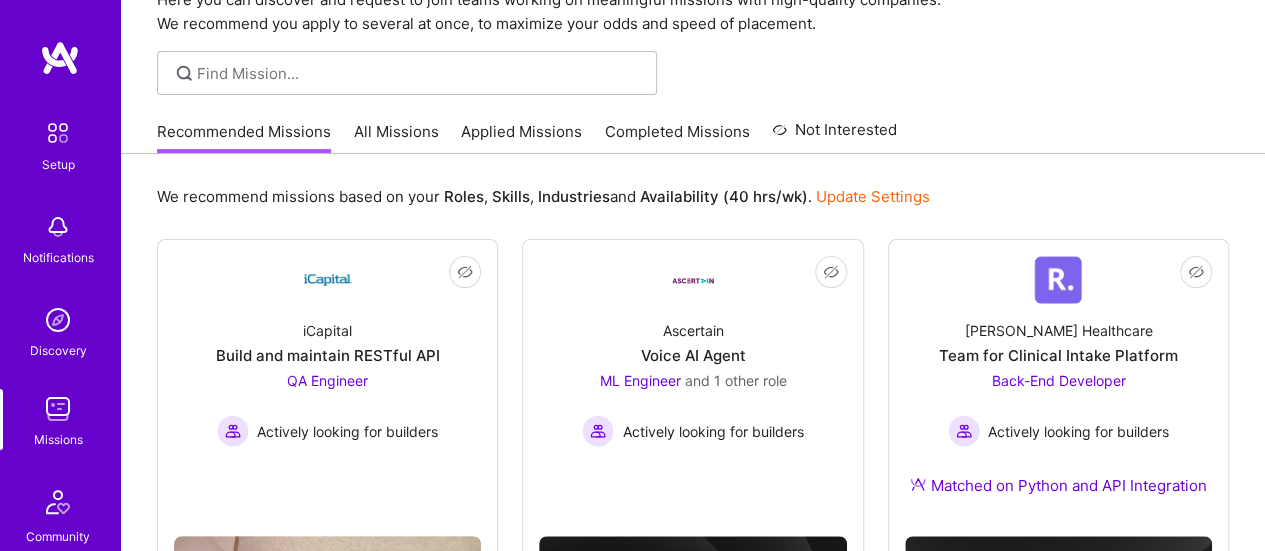 click on "All Missions" at bounding box center (396, 137) 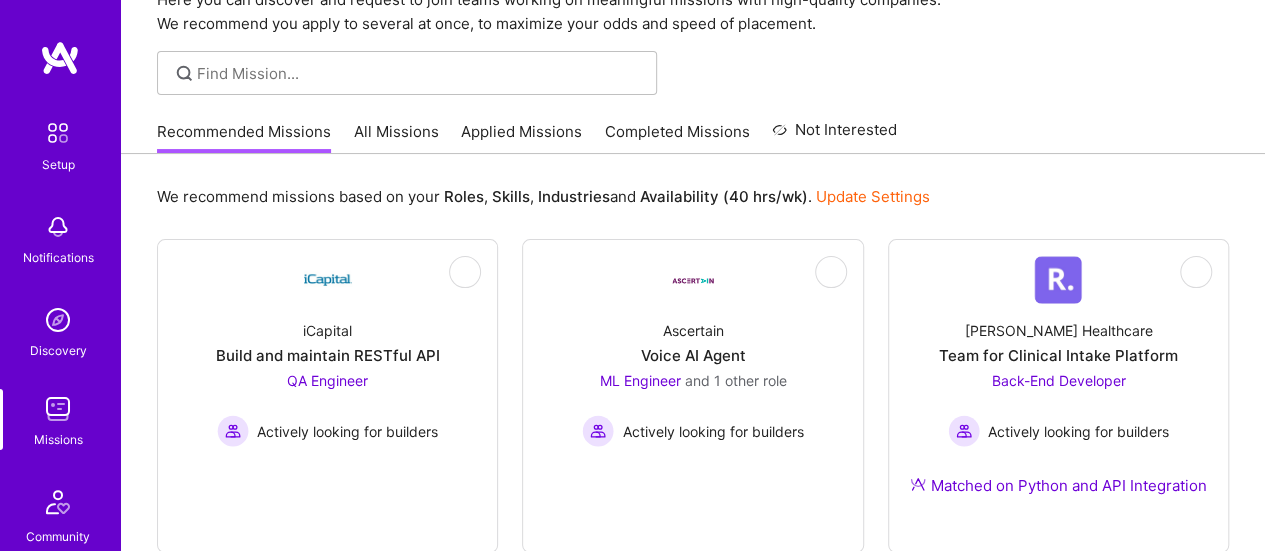 scroll, scrollTop: 0, scrollLeft: 0, axis: both 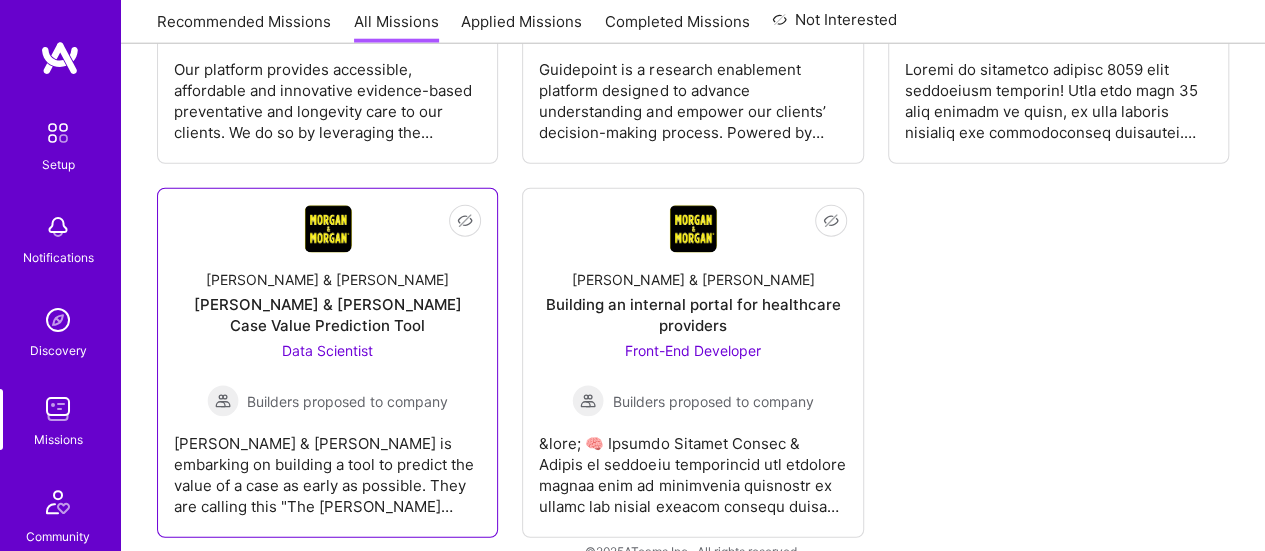 click on "Data Scientist" at bounding box center [327, 350] 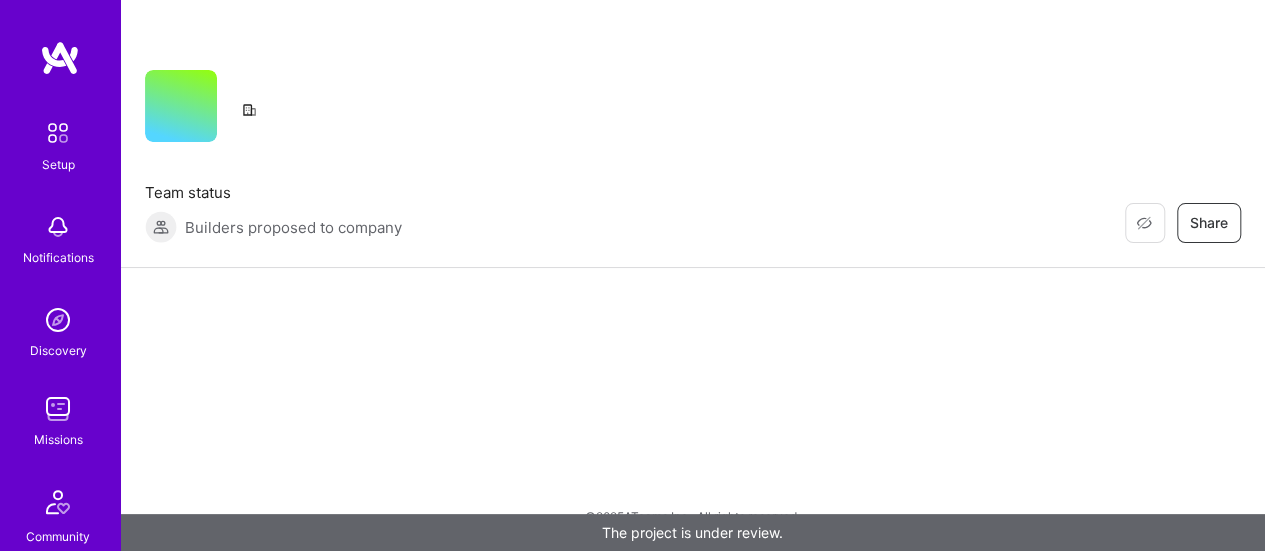 scroll, scrollTop: 0, scrollLeft: 0, axis: both 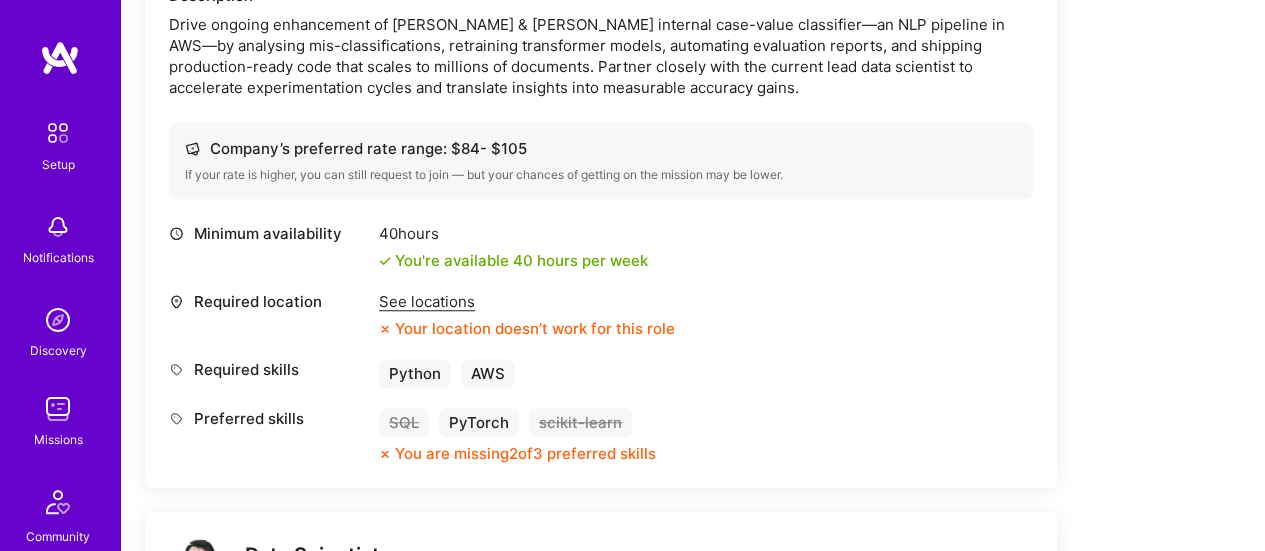 click on "See locations" at bounding box center [527, 301] 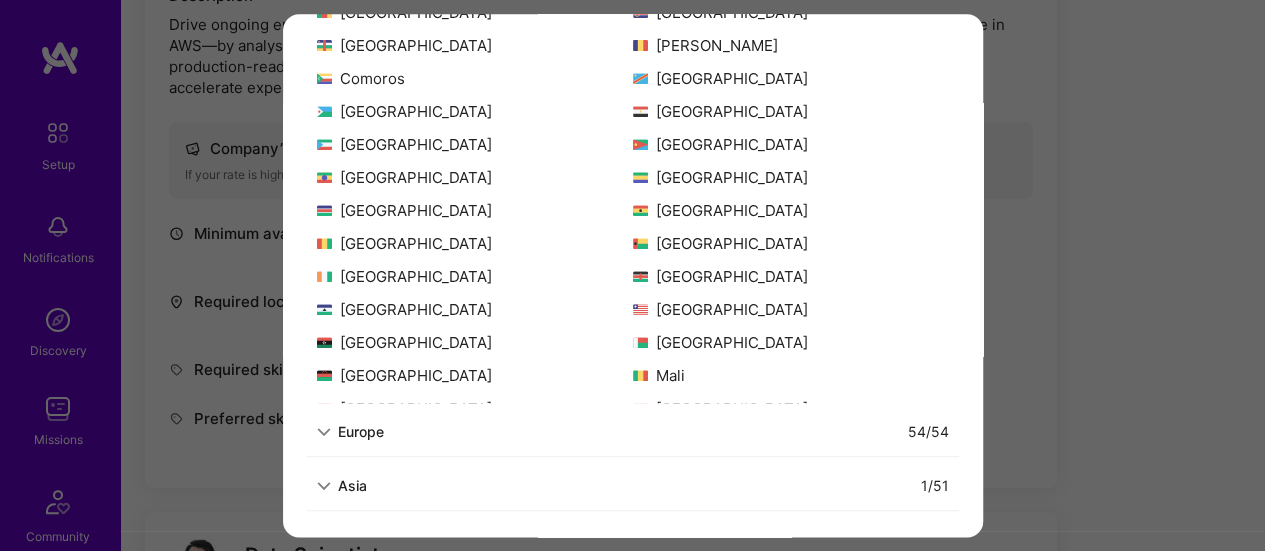 scroll, scrollTop: 0, scrollLeft: 0, axis: both 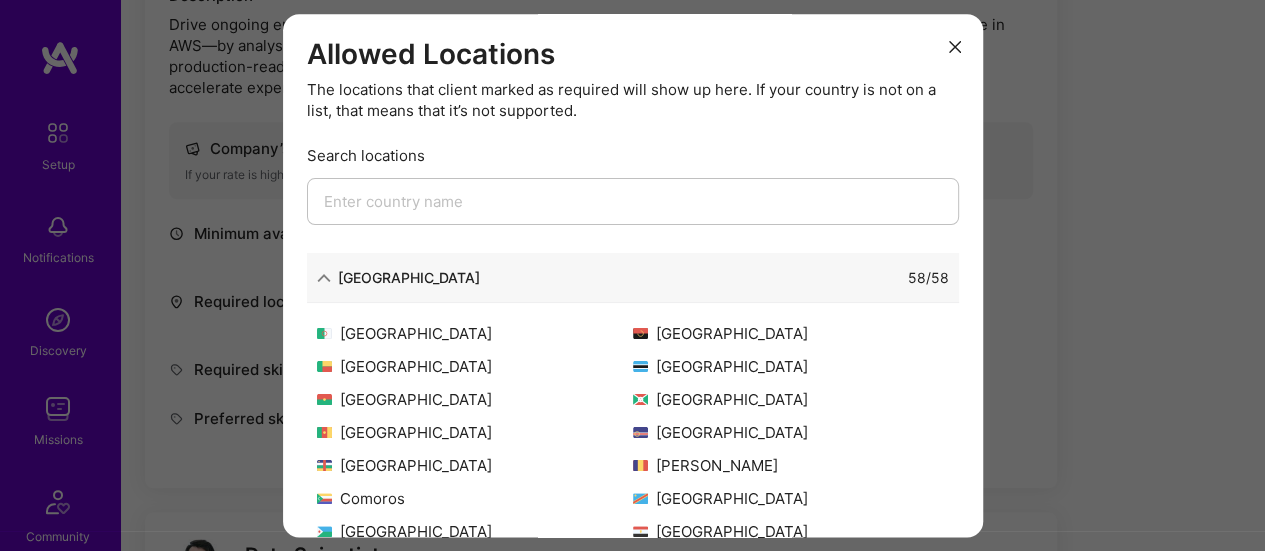 click at bounding box center [955, 48] 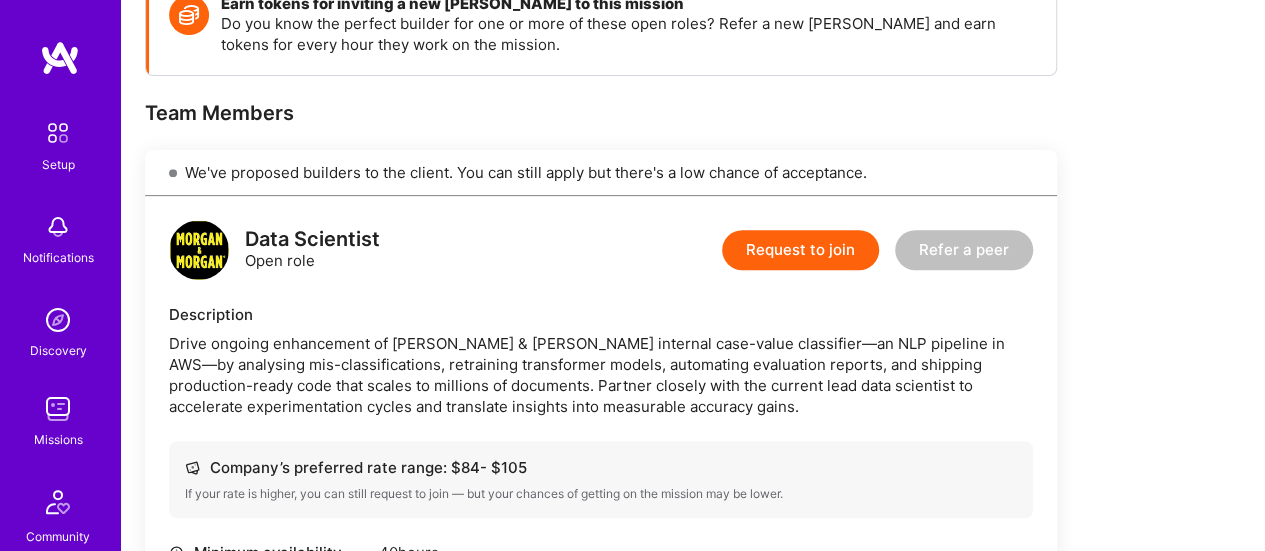 scroll, scrollTop: 405, scrollLeft: 0, axis: vertical 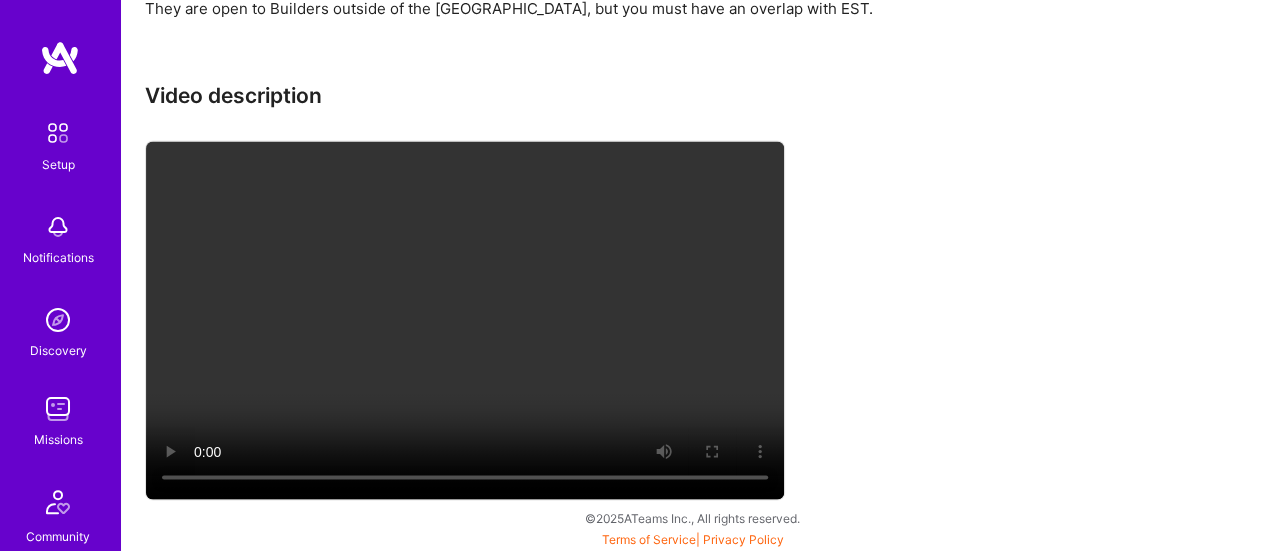 type 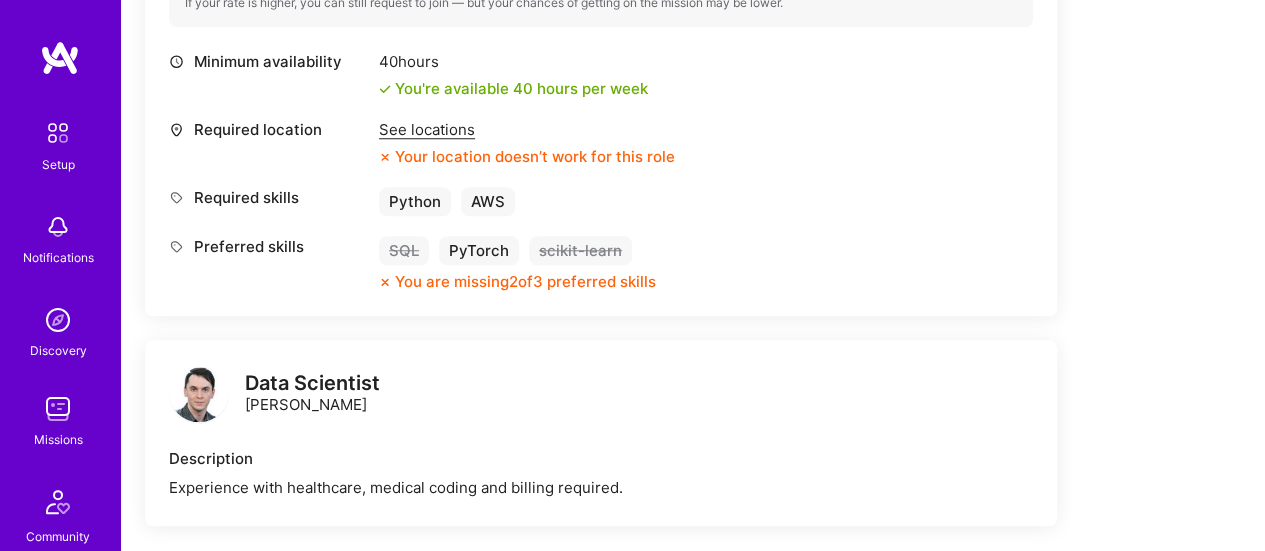 scroll, scrollTop: 0, scrollLeft: 0, axis: both 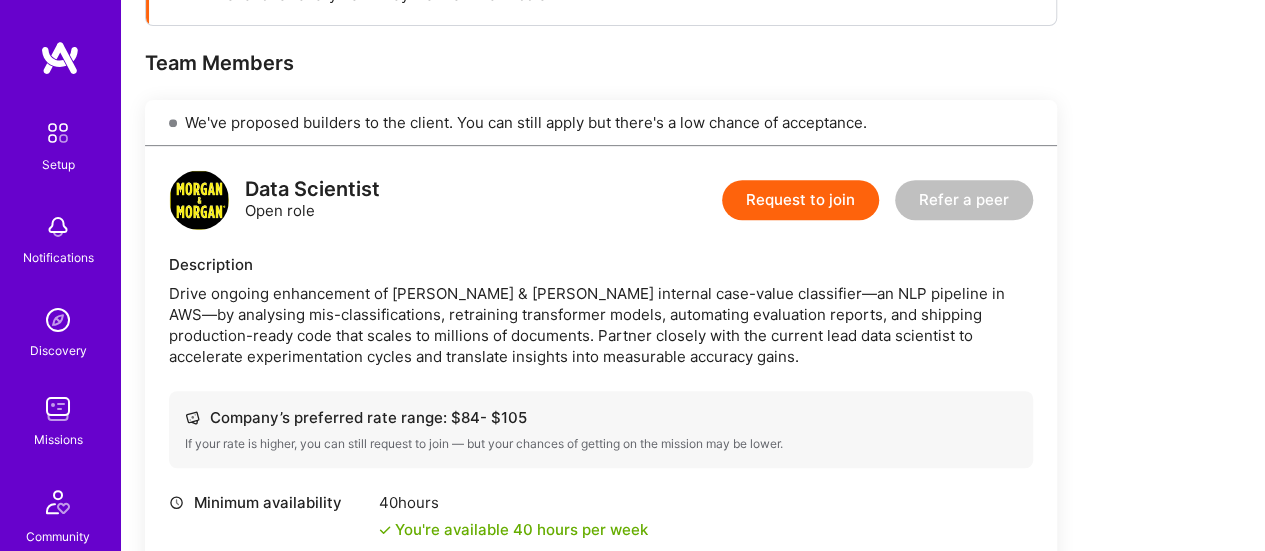 click on "Request to join" at bounding box center (800, 200) 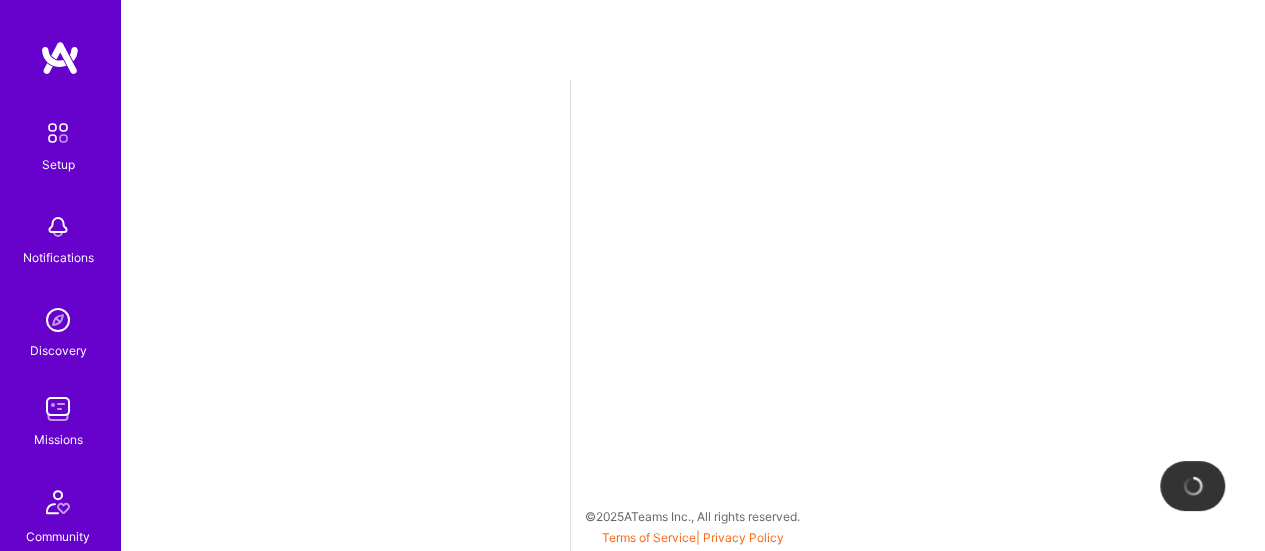 scroll, scrollTop: 0, scrollLeft: 0, axis: both 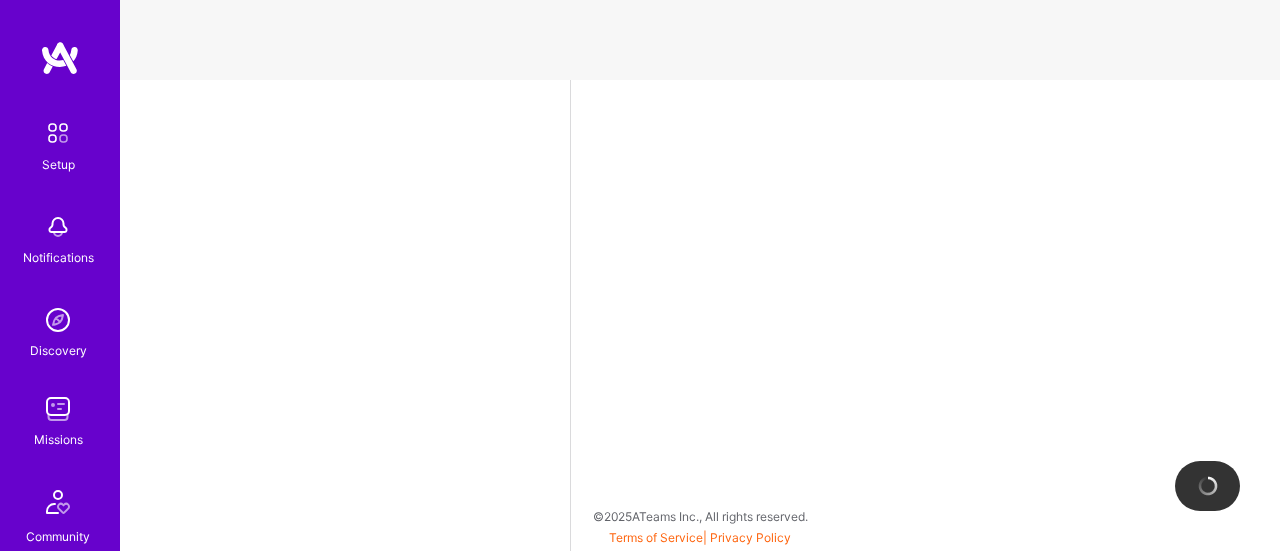 select on "US" 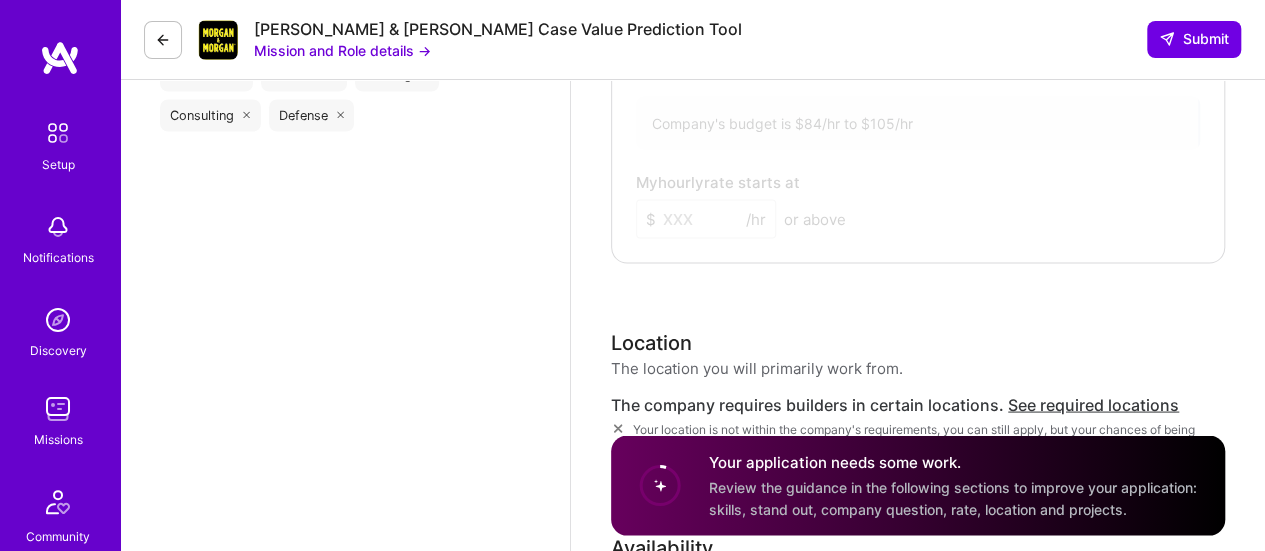scroll, scrollTop: 1967, scrollLeft: 0, axis: vertical 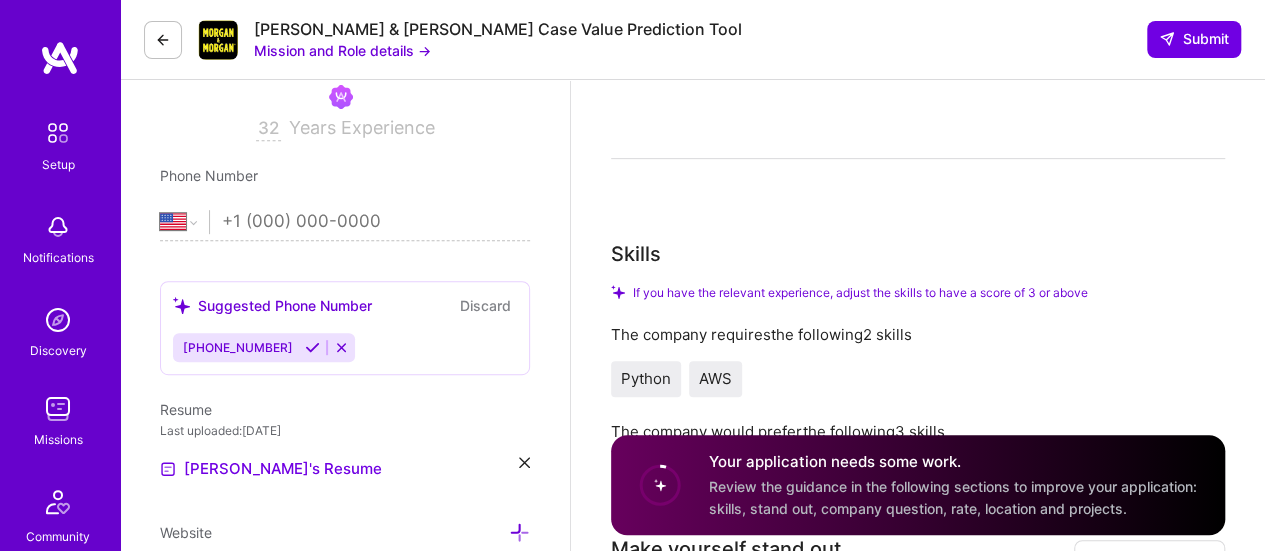 click at bounding box center [163, 40] 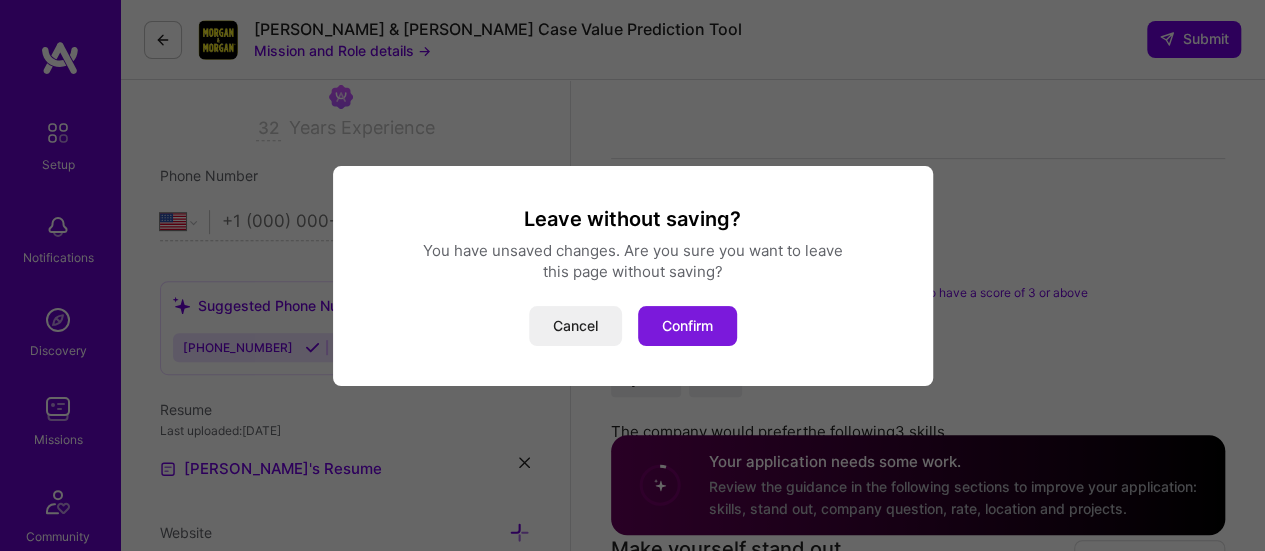 click on "Confirm" at bounding box center [687, 326] 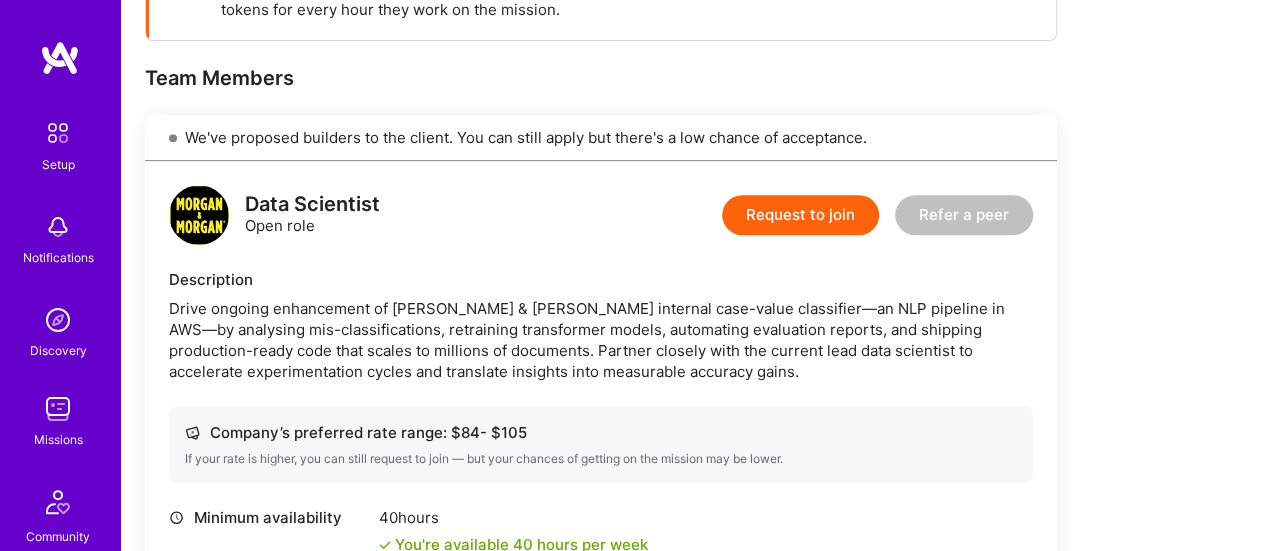 scroll, scrollTop: 0, scrollLeft: 0, axis: both 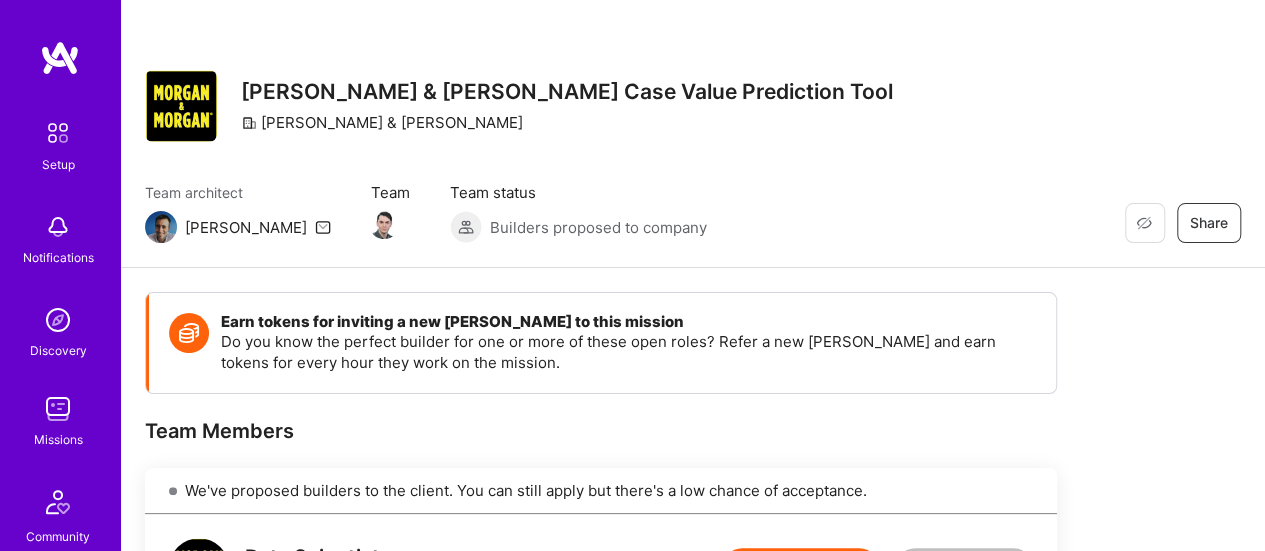 click at bounding box center [161, 227] 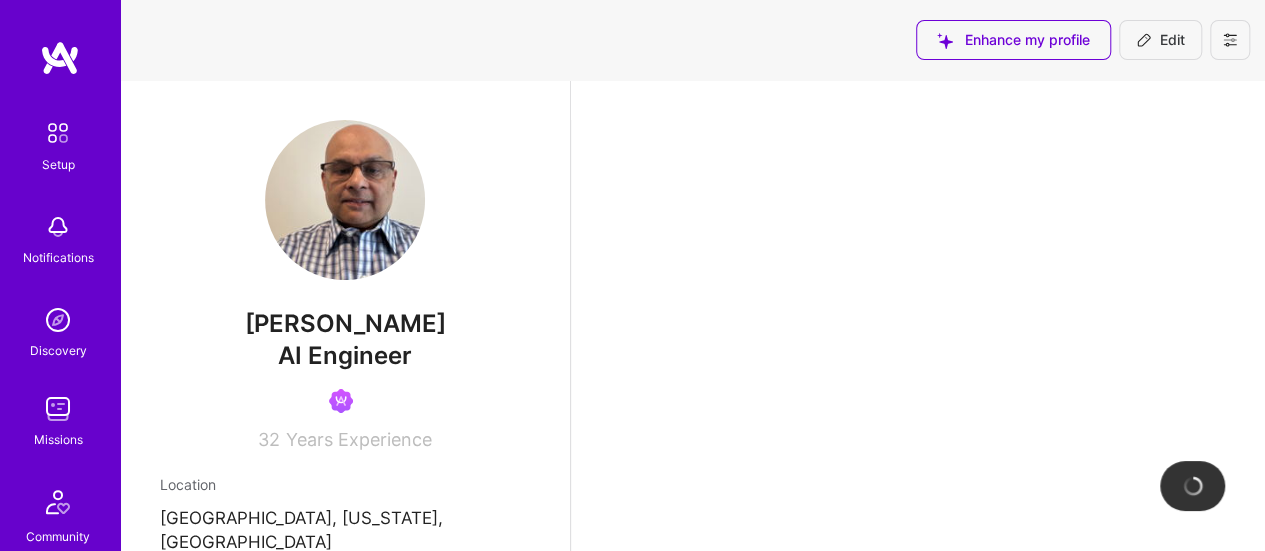 scroll, scrollTop: 353, scrollLeft: 0, axis: vertical 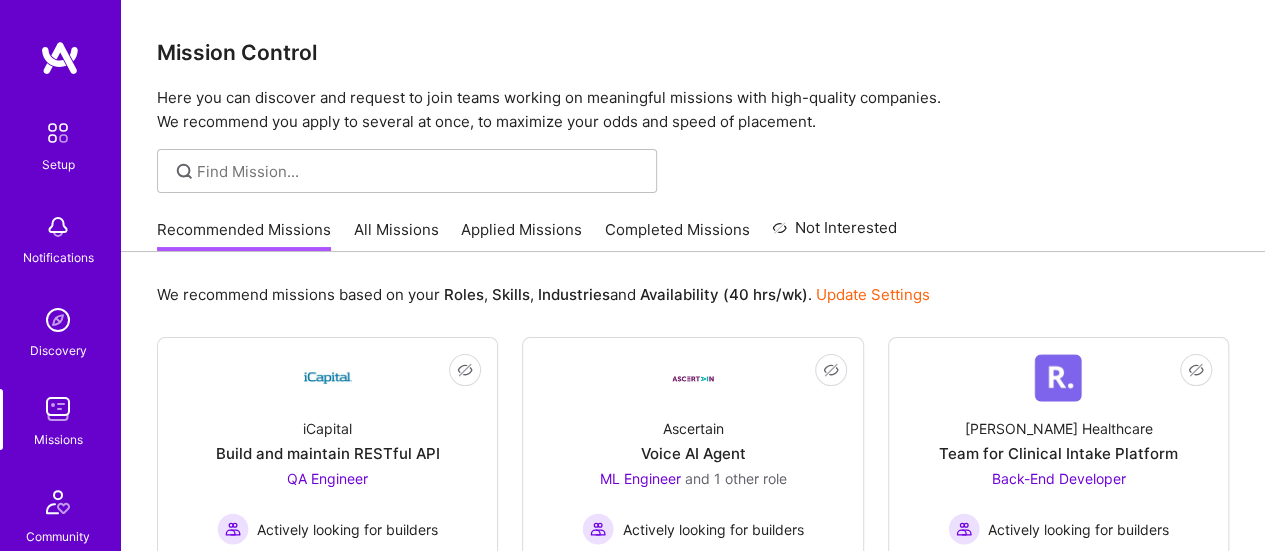 click on "All Missions" at bounding box center [396, 235] 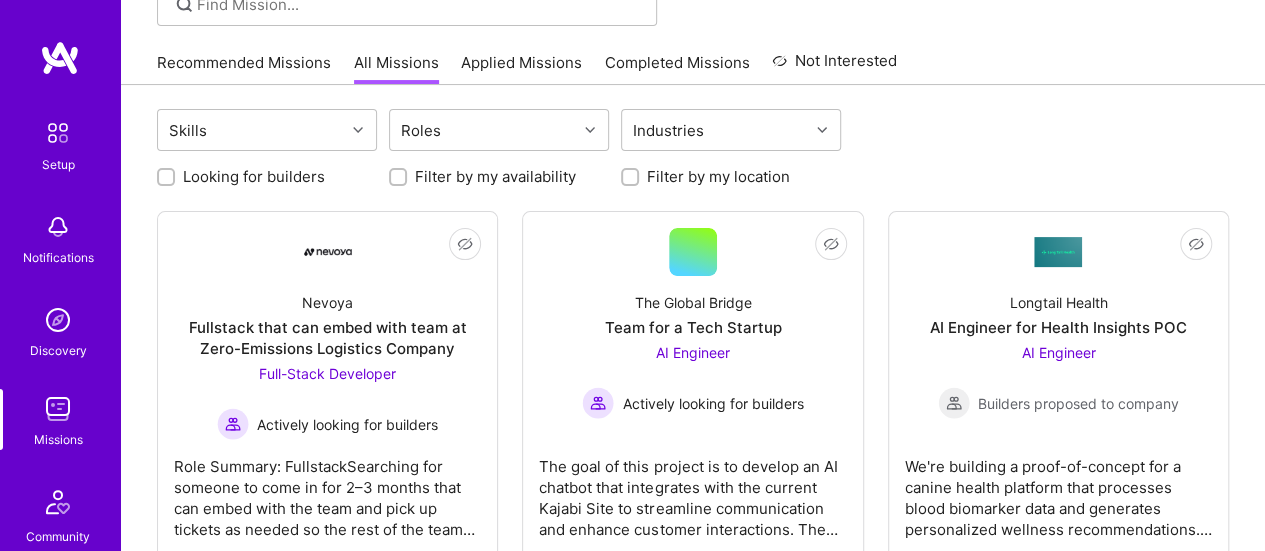 scroll, scrollTop: 0, scrollLeft: 0, axis: both 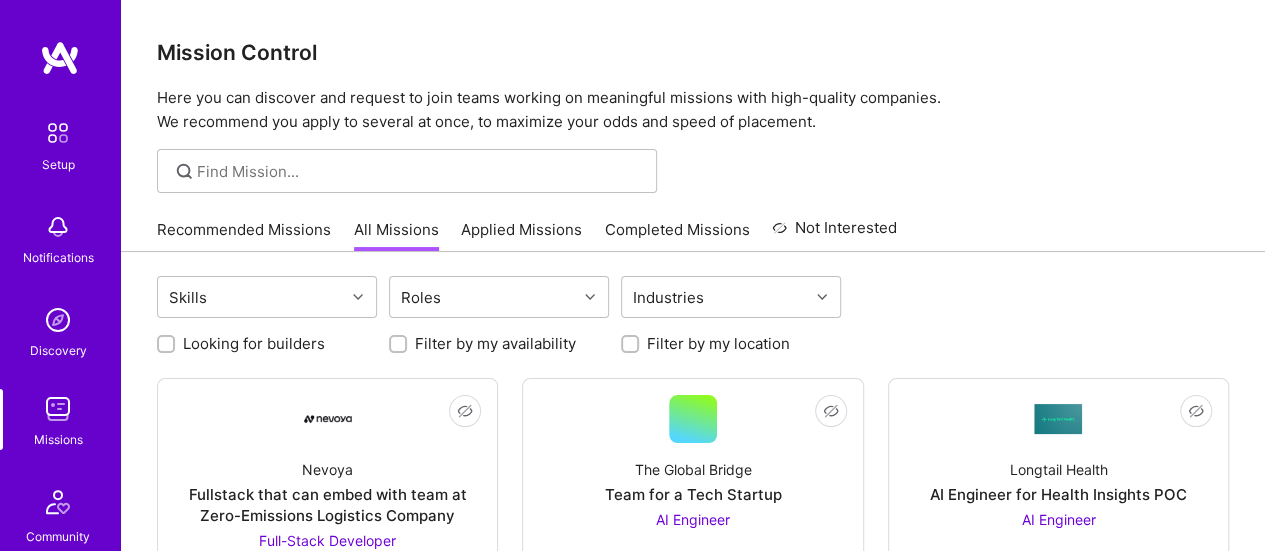click on "Applied Missions" at bounding box center (521, 235) 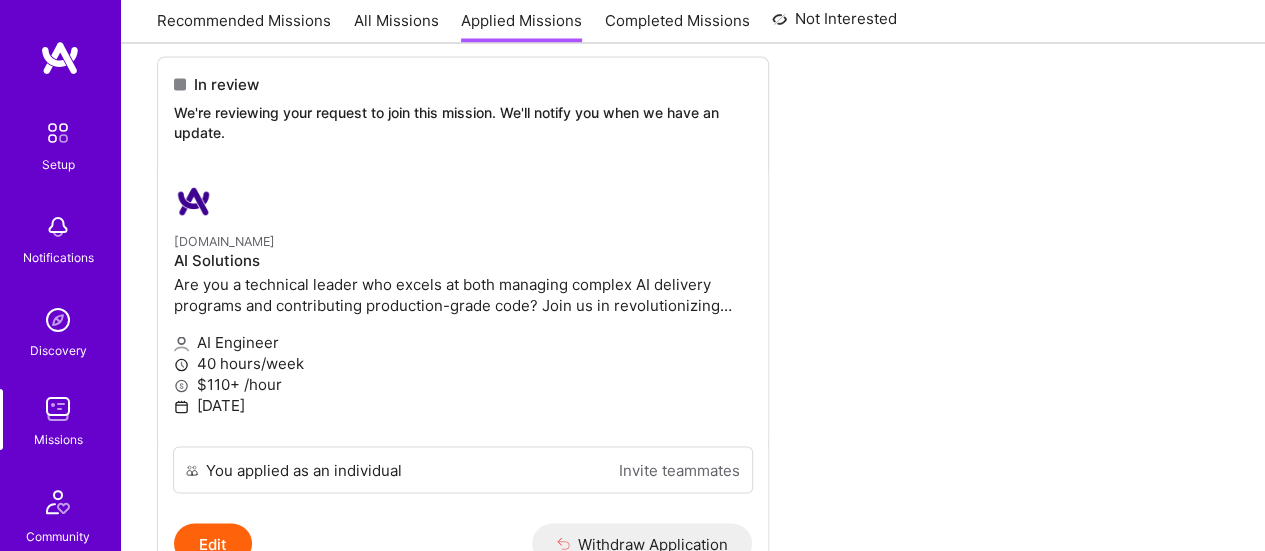scroll, scrollTop: 1603, scrollLeft: 0, axis: vertical 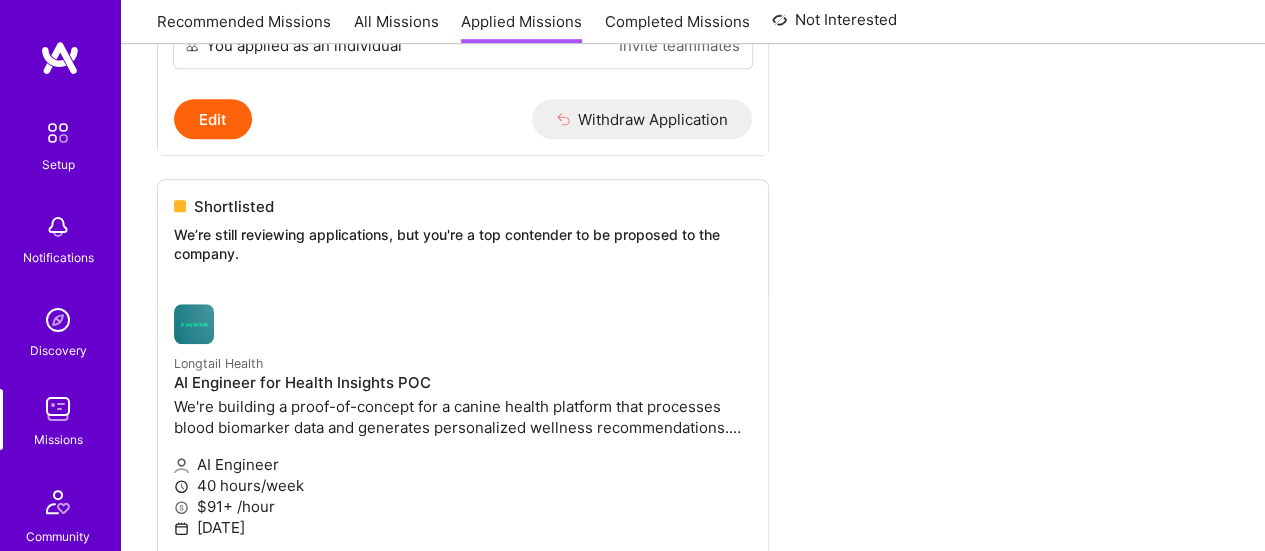 drag, startPoint x: 1263, startPoint y: 67, endPoint x: 1268, endPoint y: 39, distance: 28.442924 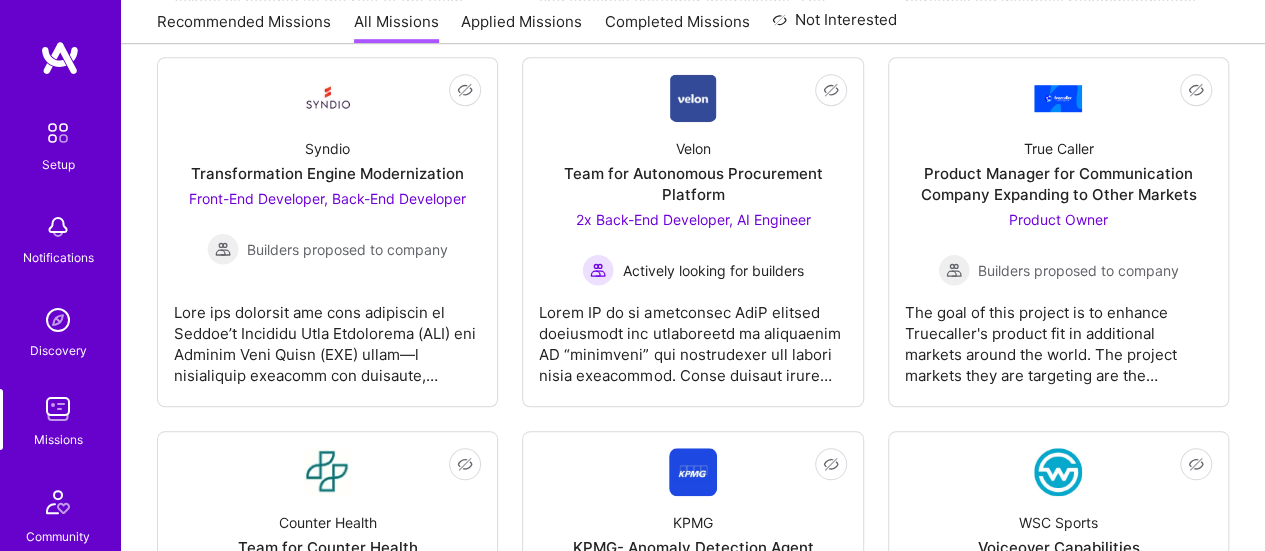 scroll, scrollTop: 0, scrollLeft: 0, axis: both 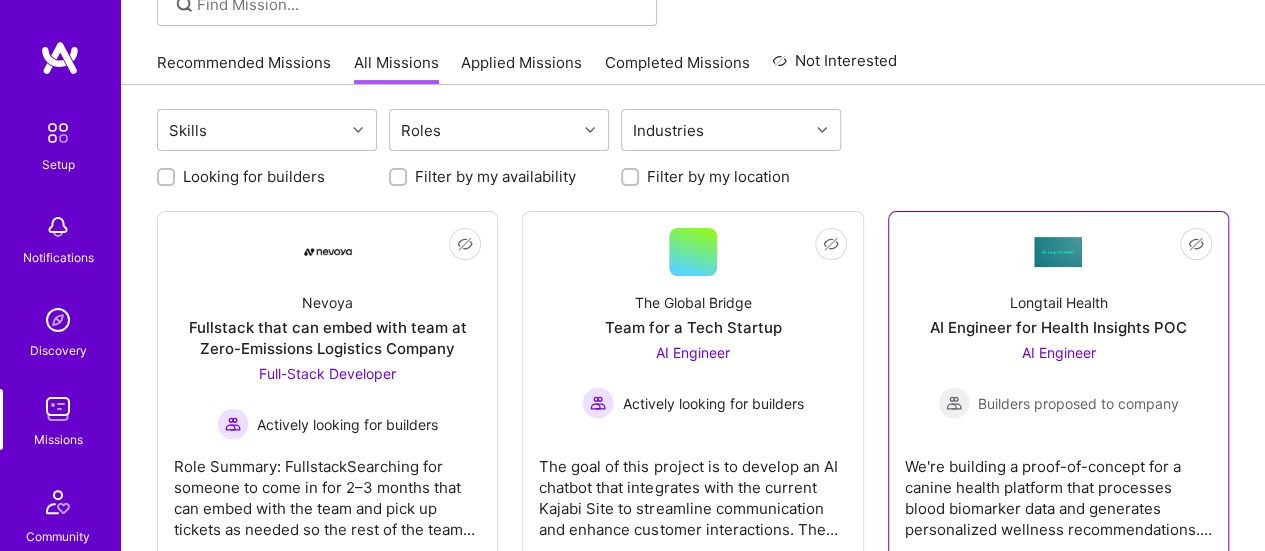 click on "AI Engineer   Builders proposed to company" at bounding box center [1058, 380] 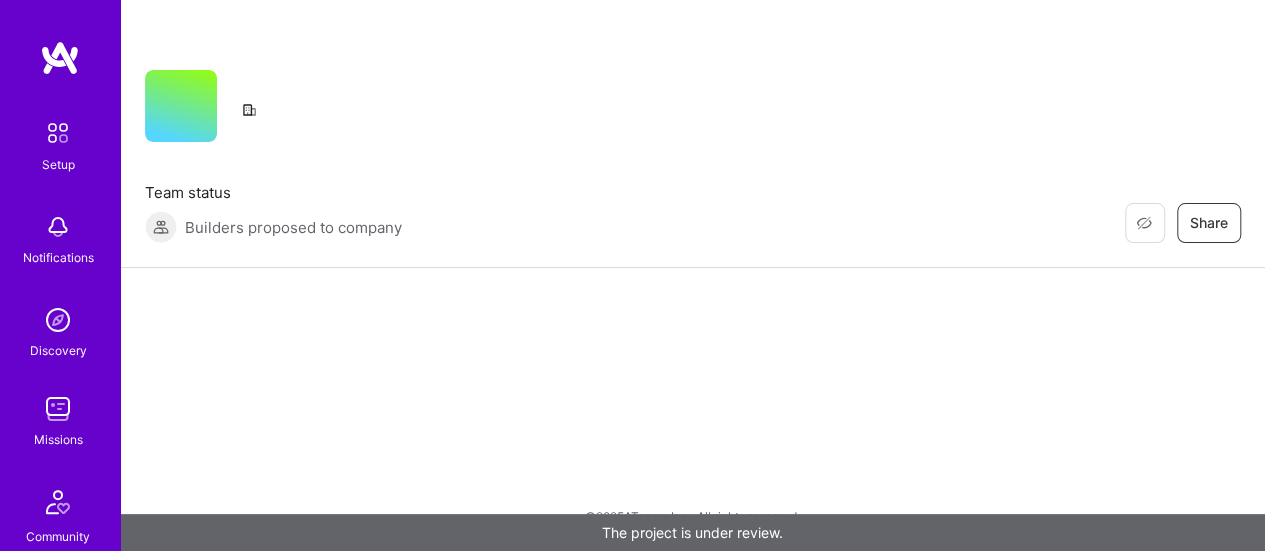 scroll, scrollTop: 0, scrollLeft: 0, axis: both 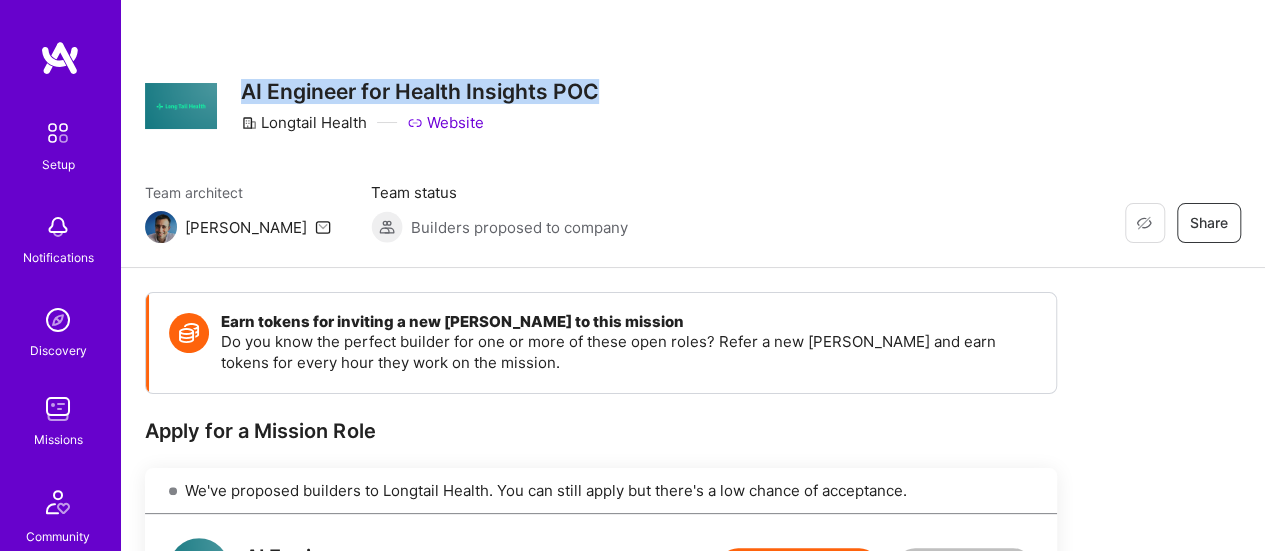 drag, startPoint x: 246, startPoint y: 88, endPoint x: 596, endPoint y: 81, distance: 350.07 